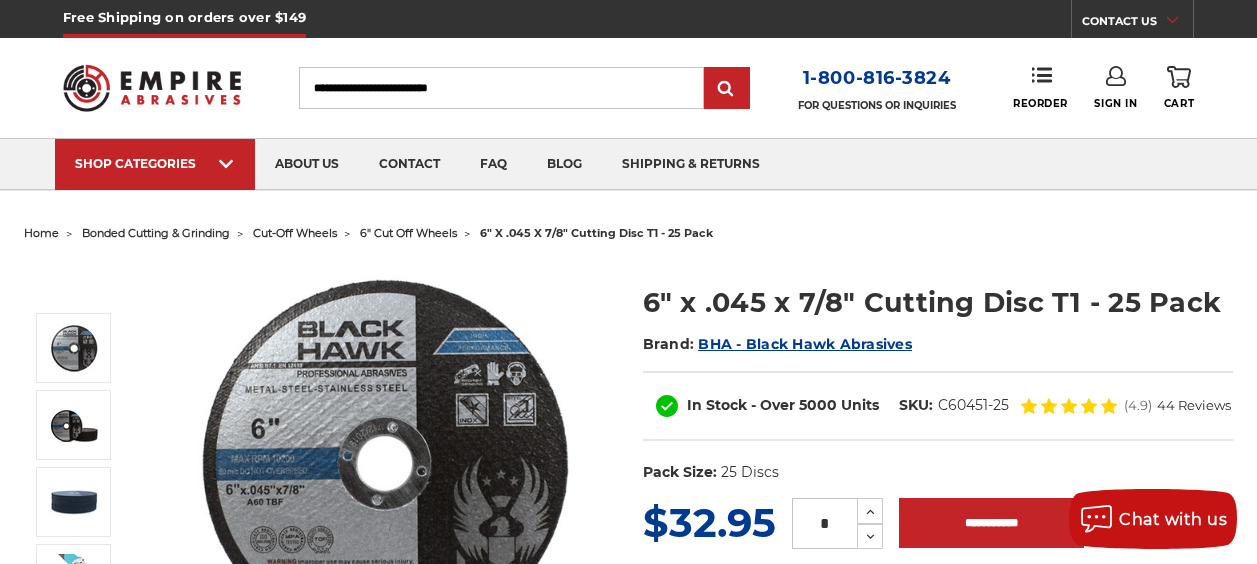 scroll, scrollTop: 3679, scrollLeft: 0, axis: vertical 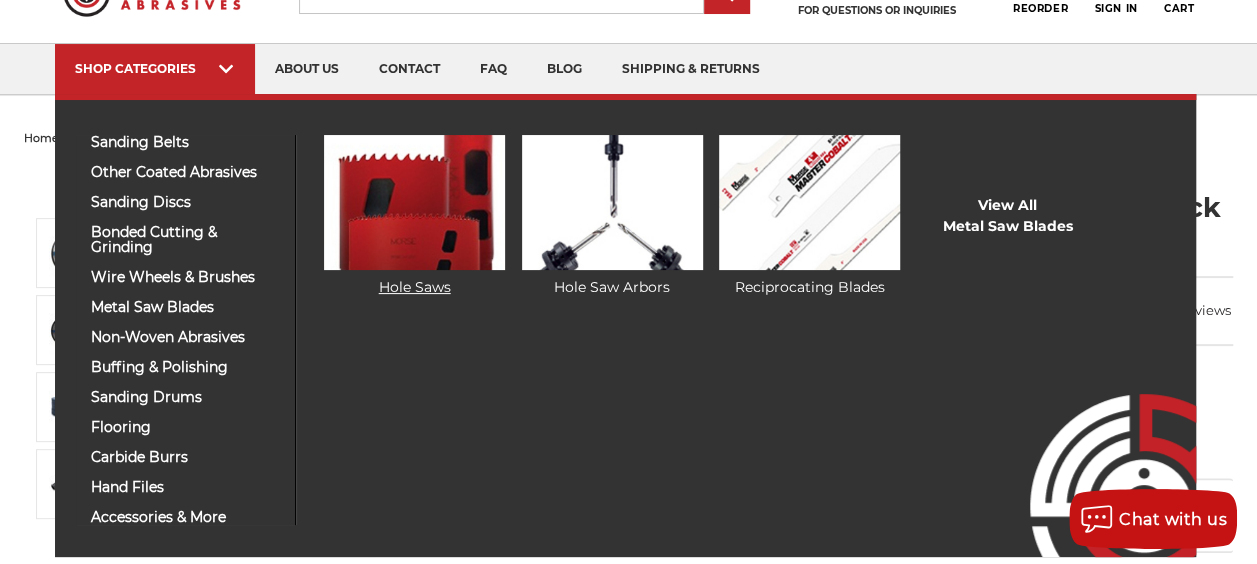 click at bounding box center (414, 202) 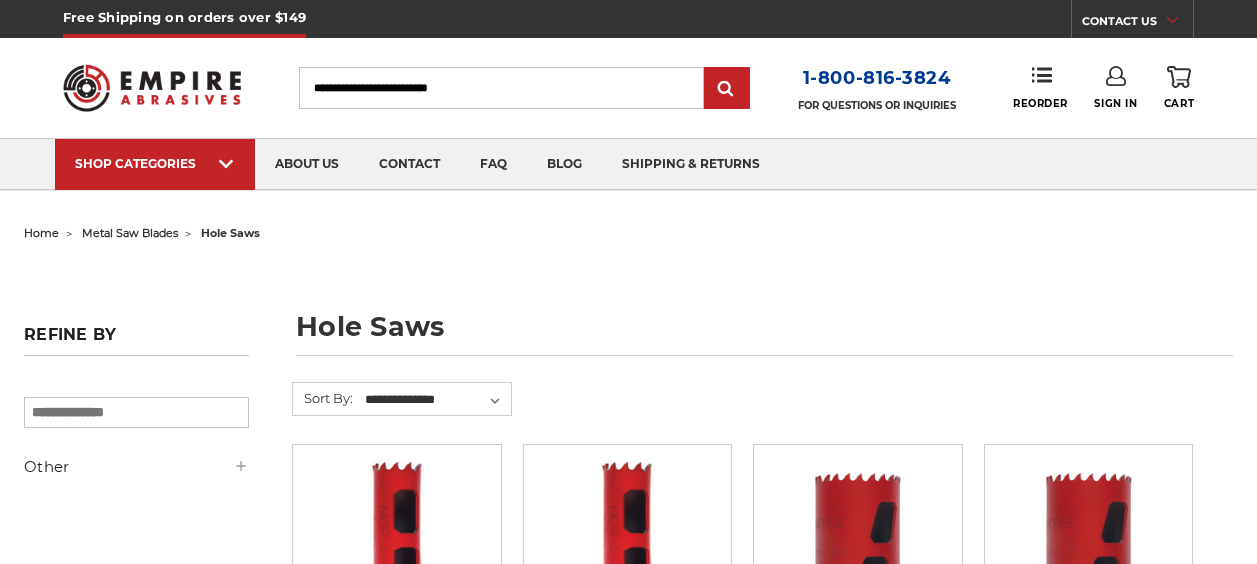 scroll, scrollTop: 0, scrollLeft: 0, axis: both 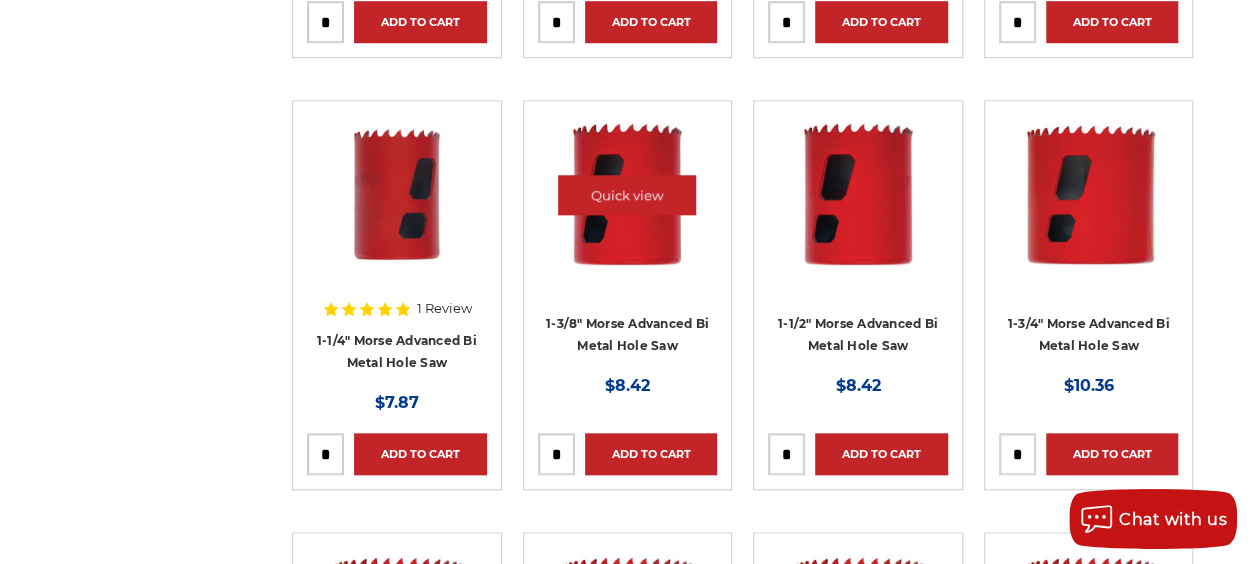 click at bounding box center [627, 195] 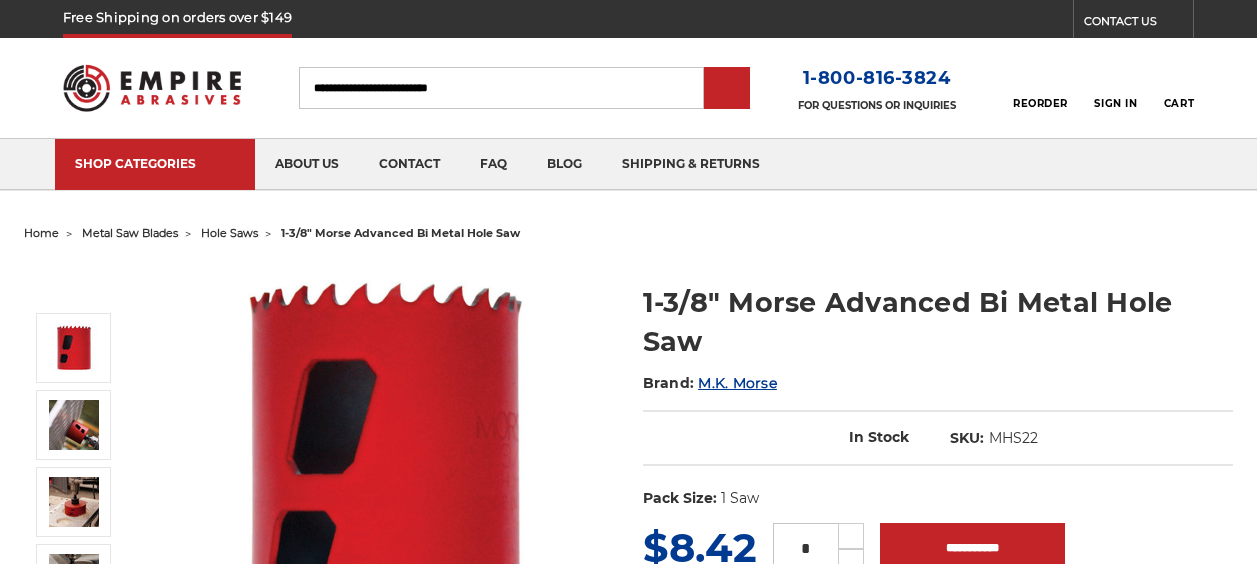 scroll, scrollTop: 0, scrollLeft: 0, axis: both 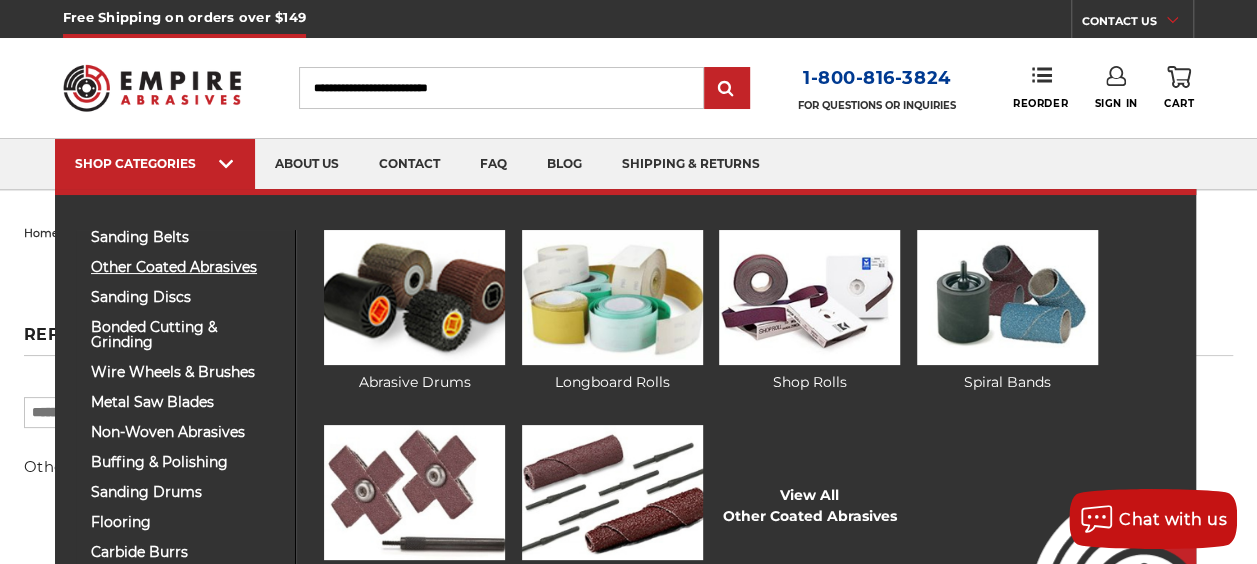 click on "other coated abrasives" at bounding box center [185, 267] 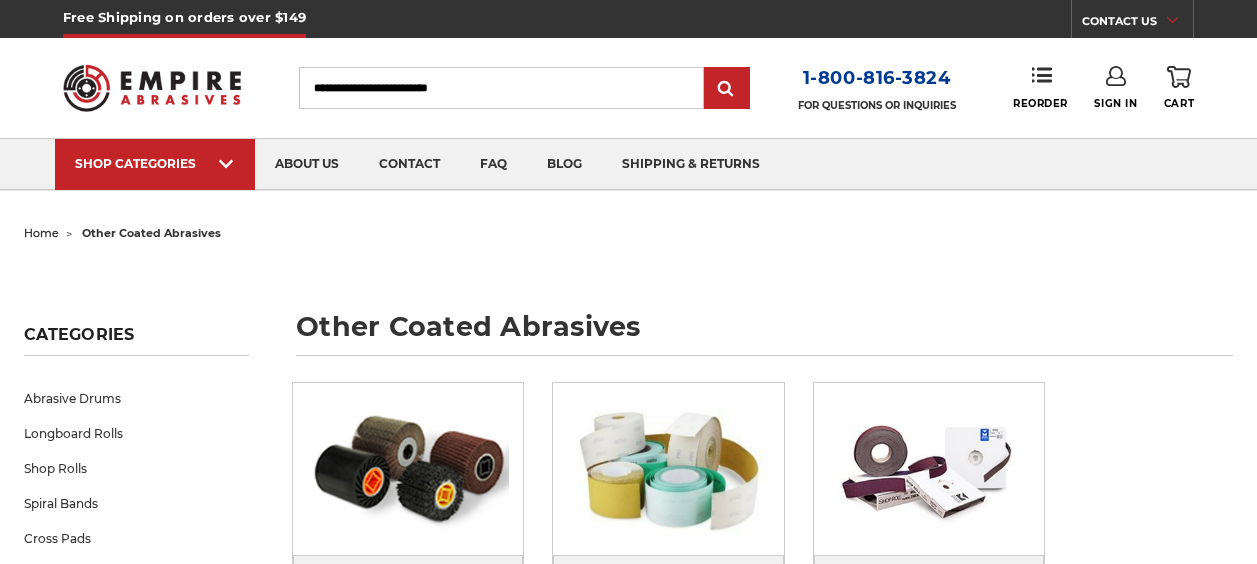 scroll, scrollTop: 0, scrollLeft: 0, axis: both 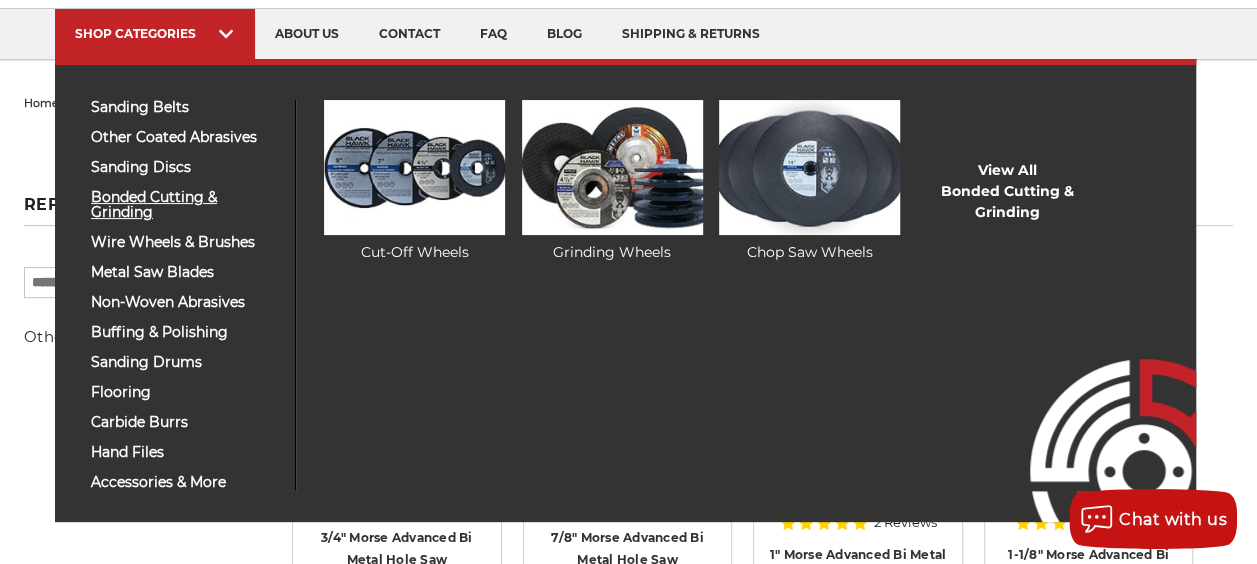 click on "bonded cutting & grinding" at bounding box center [185, 205] 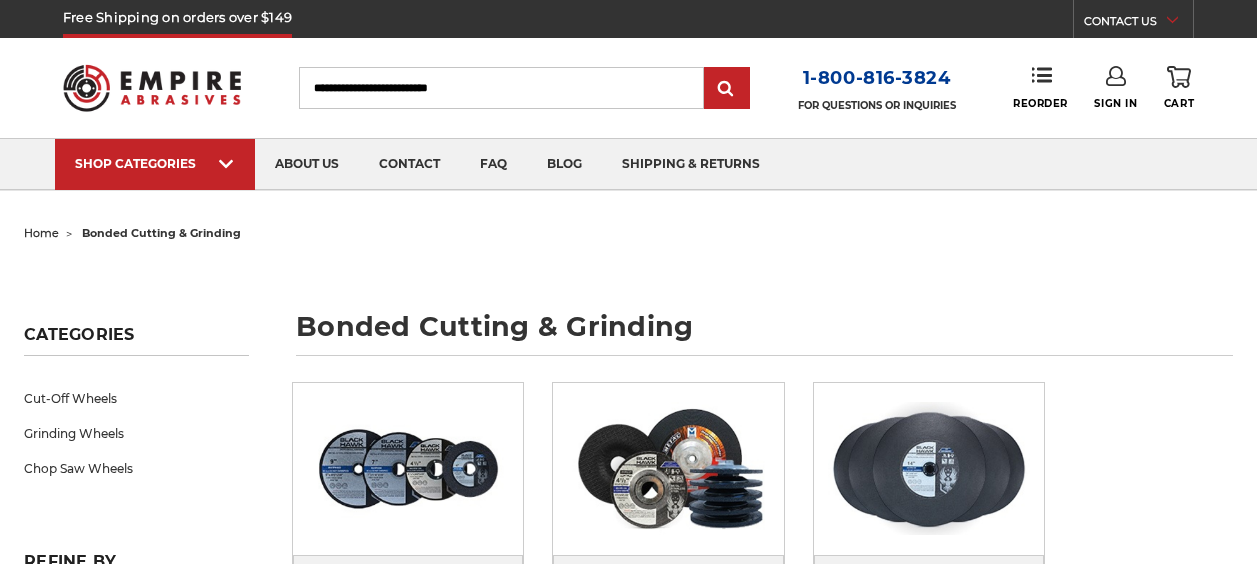 scroll, scrollTop: 0, scrollLeft: 0, axis: both 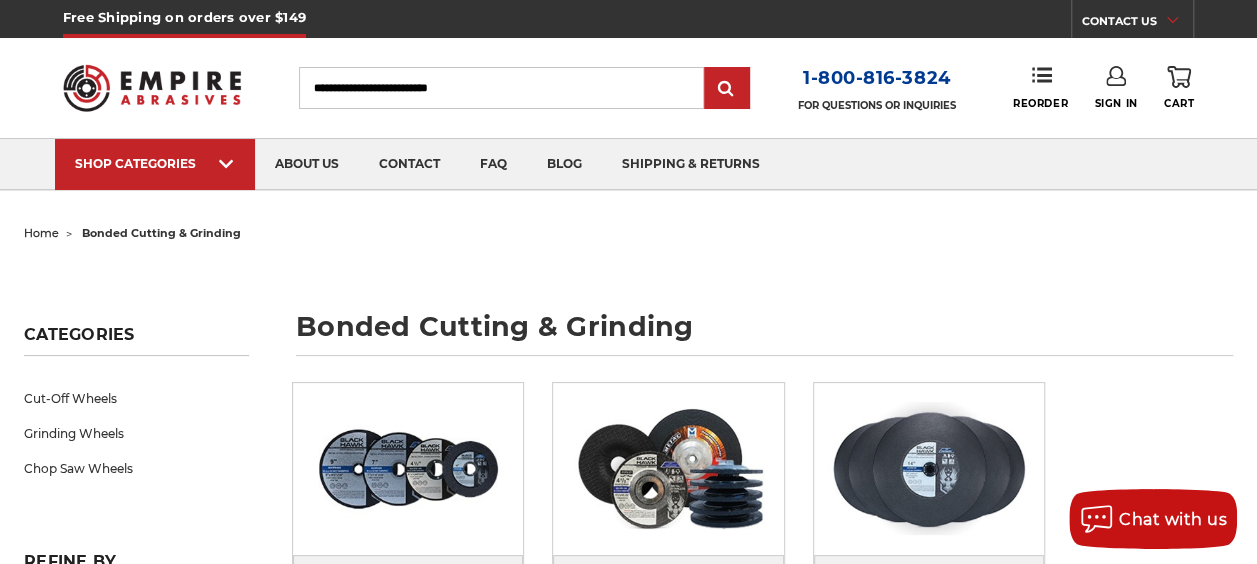 click on "Search" at bounding box center (501, 88) 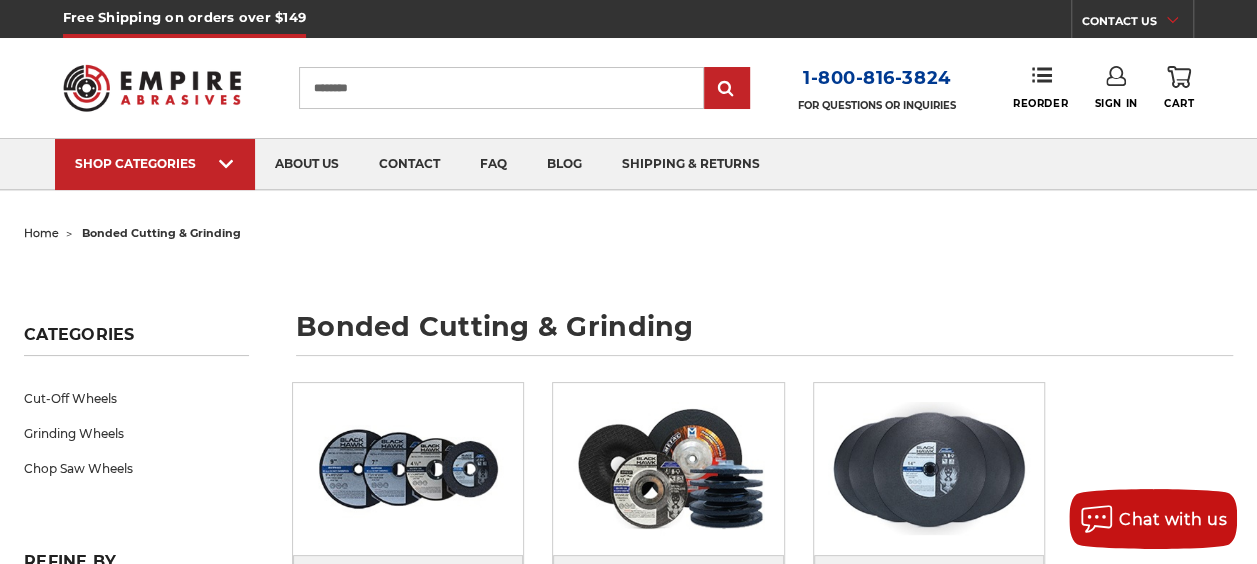type on "********" 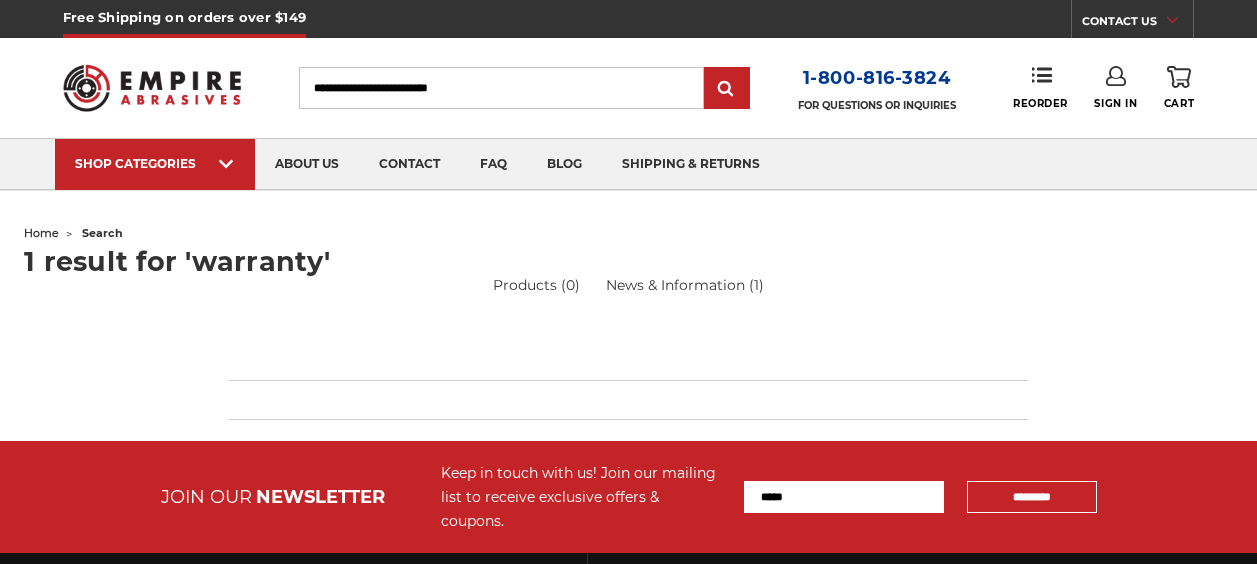 scroll, scrollTop: 0, scrollLeft: 0, axis: both 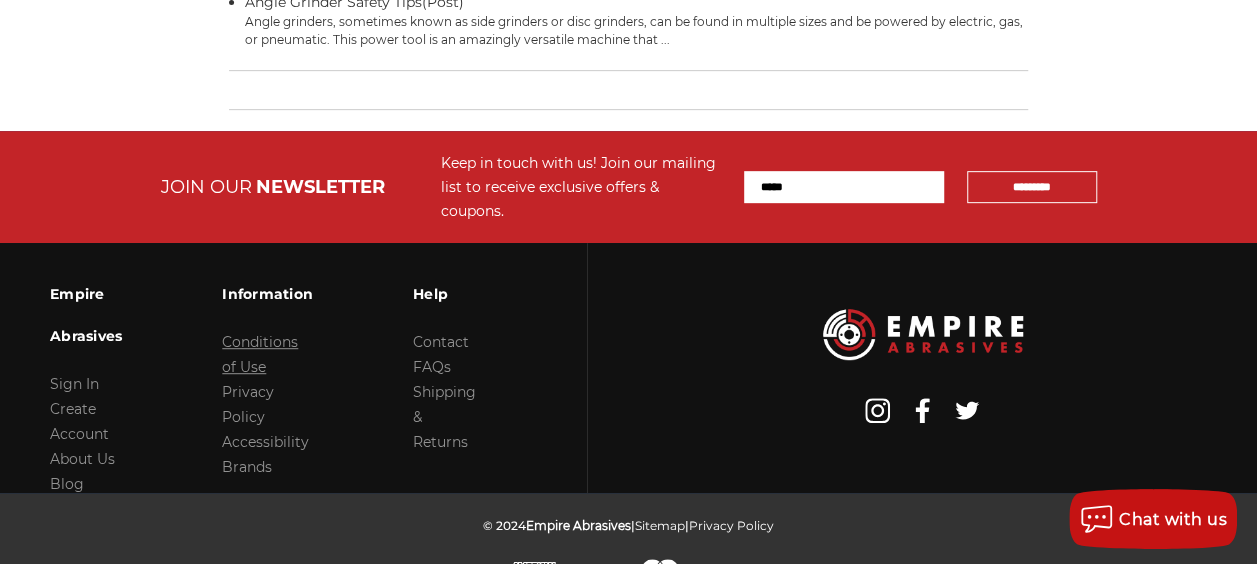 click on "Conditions of Use" at bounding box center (260, 354) 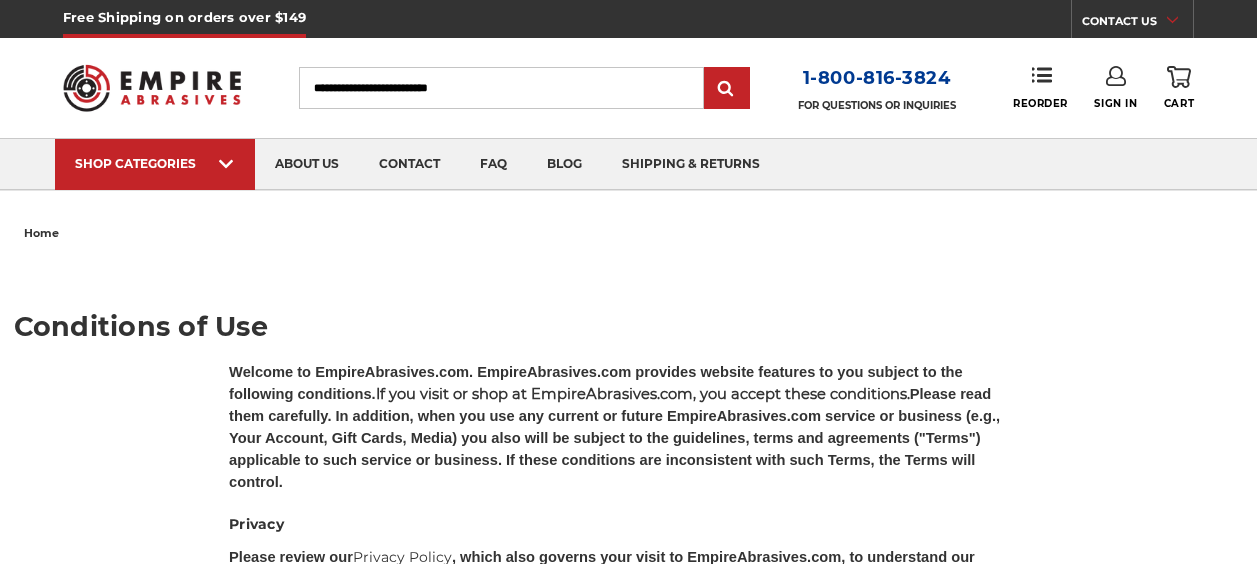 scroll, scrollTop: 0, scrollLeft: 0, axis: both 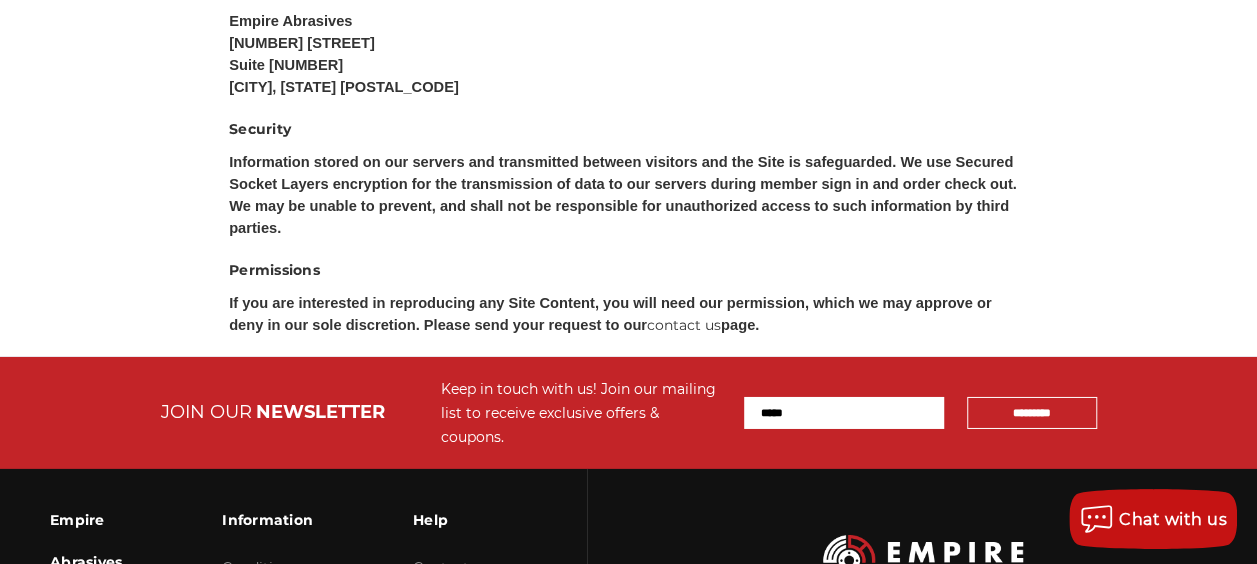 click on "Brands" at bounding box center [247, 693] 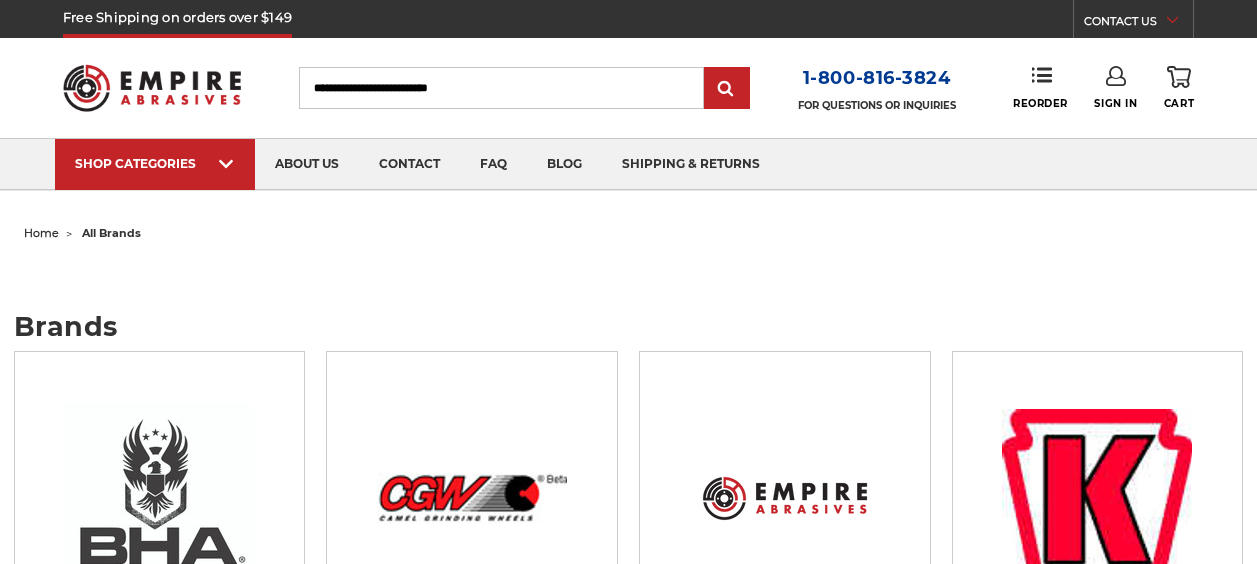 scroll, scrollTop: 0, scrollLeft: 0, axis: both 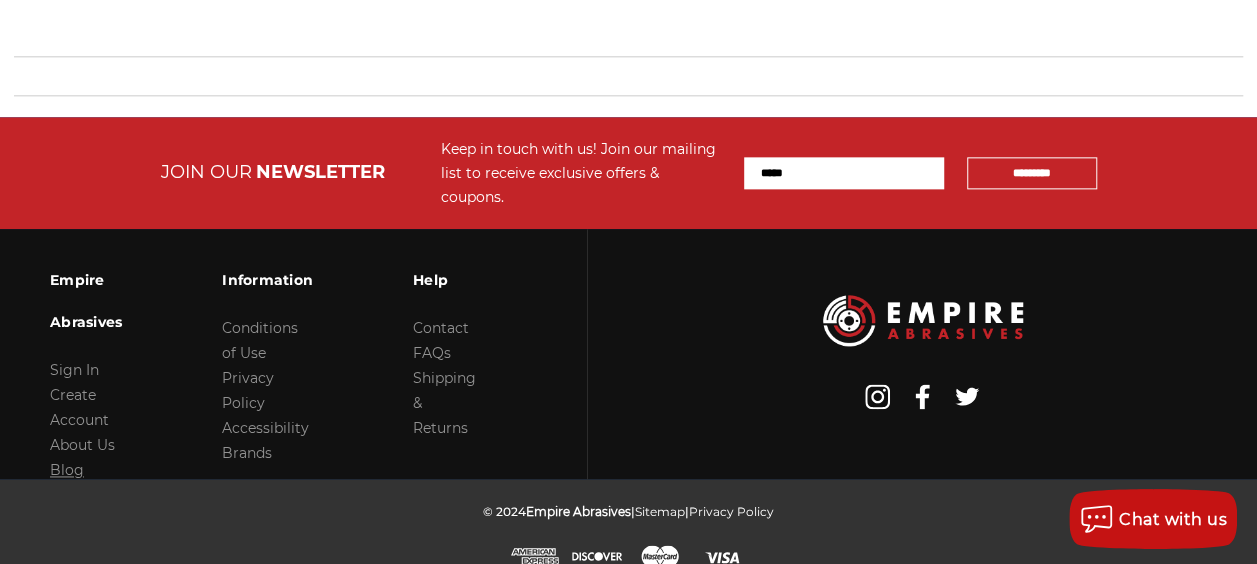 click on "Blog" at bounding box center (67, 470) 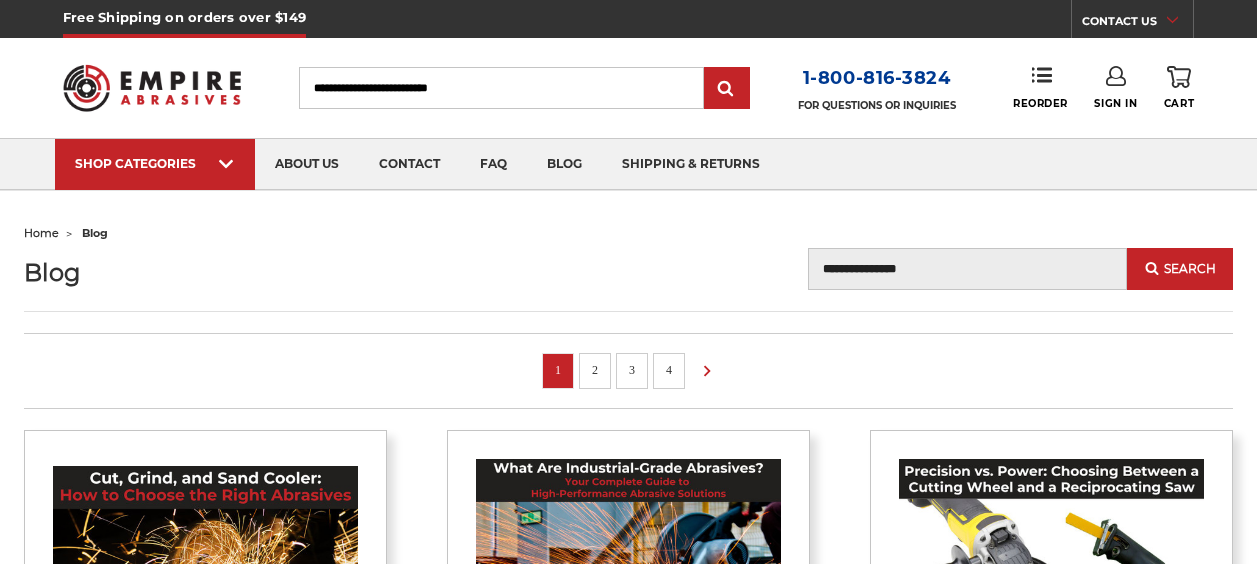 scroll, scrollTop: 0, scrollLeft: 0, axis: both 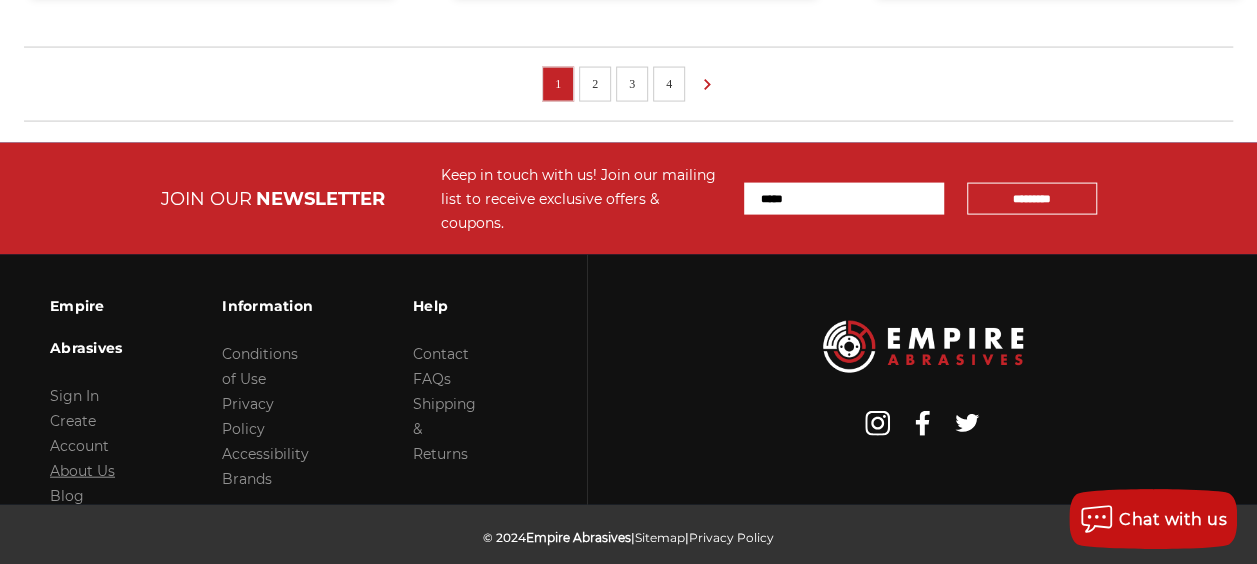 click on "About Us" at bounding box center [82, 471] 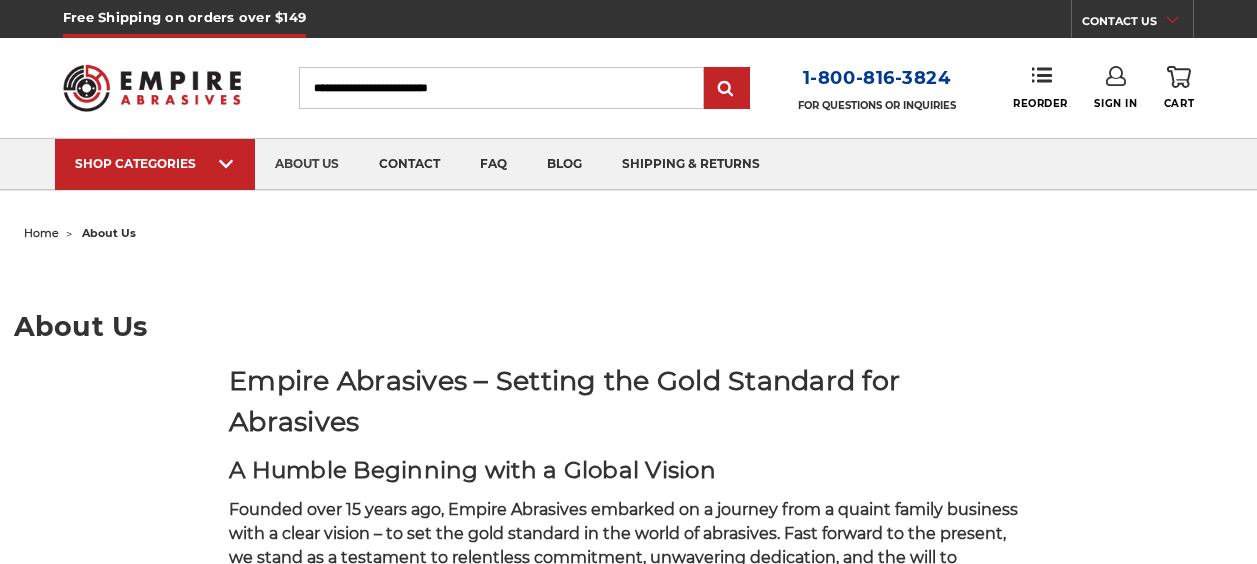 scroll, scrollTop: 0, scrollLeft: 0, axis: both 